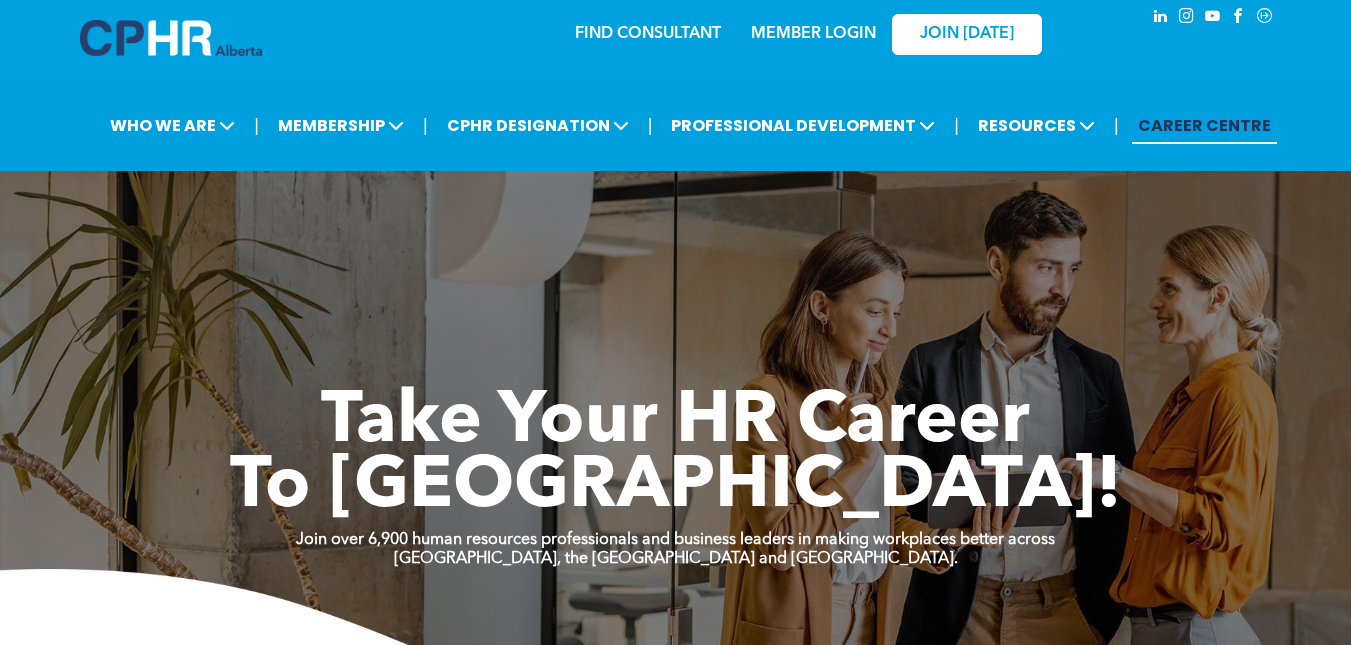 scroll, scrollTop: 0, scrollLeft: 0, axis: both 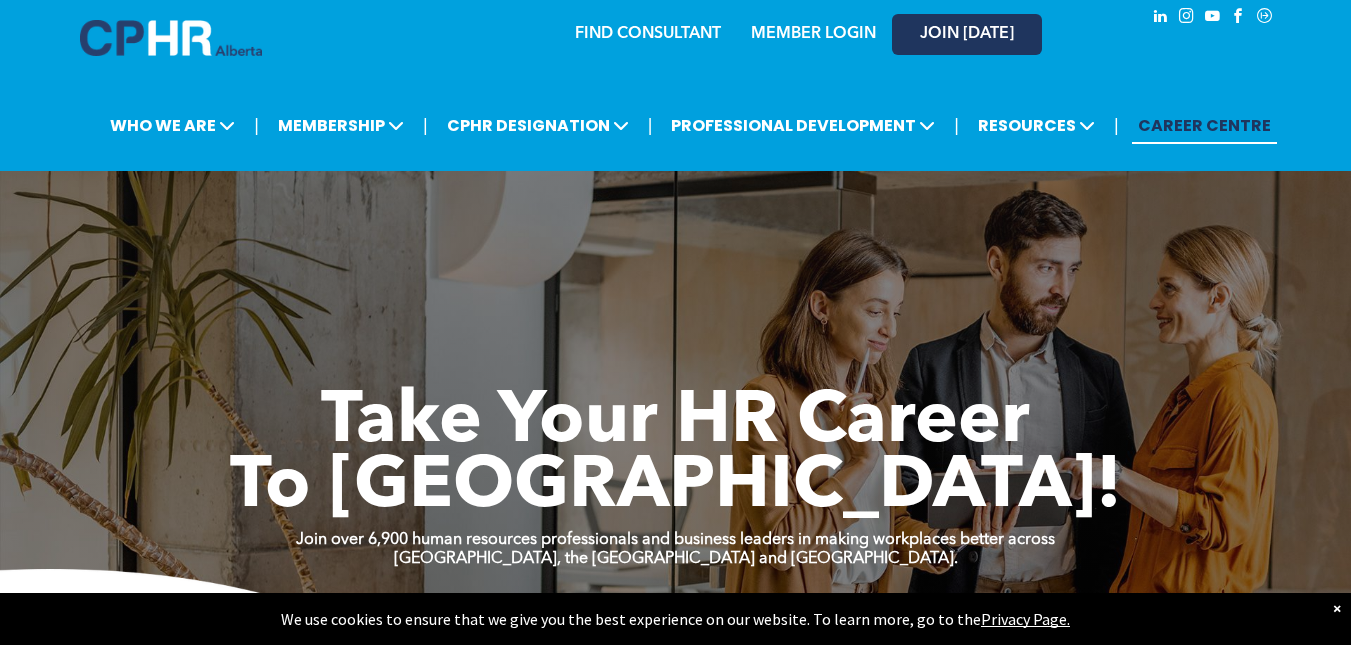 click on "JOIN [DATE]" at bounding box center (967, 34) 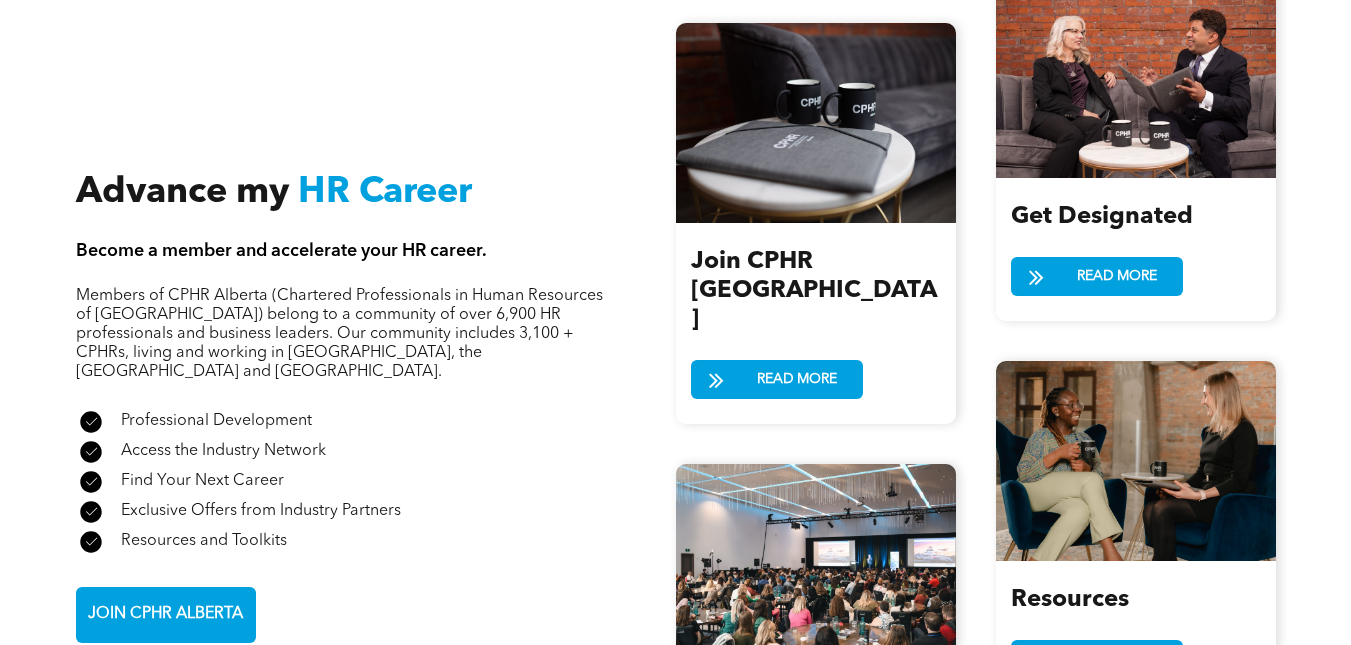 scroll, scrollTop: 2360, scrollLeft: 0, axis: vertical 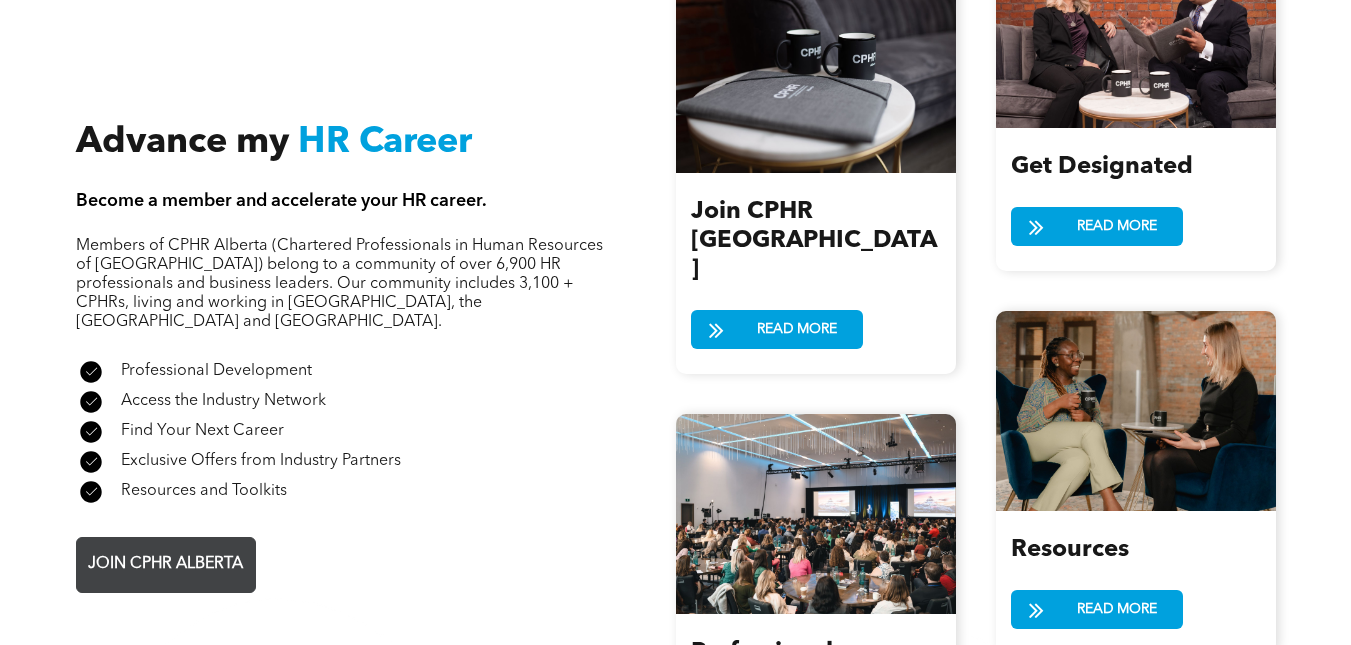 click on "JOIN CPHR ALBERTA" at bounding box center (165, 564) 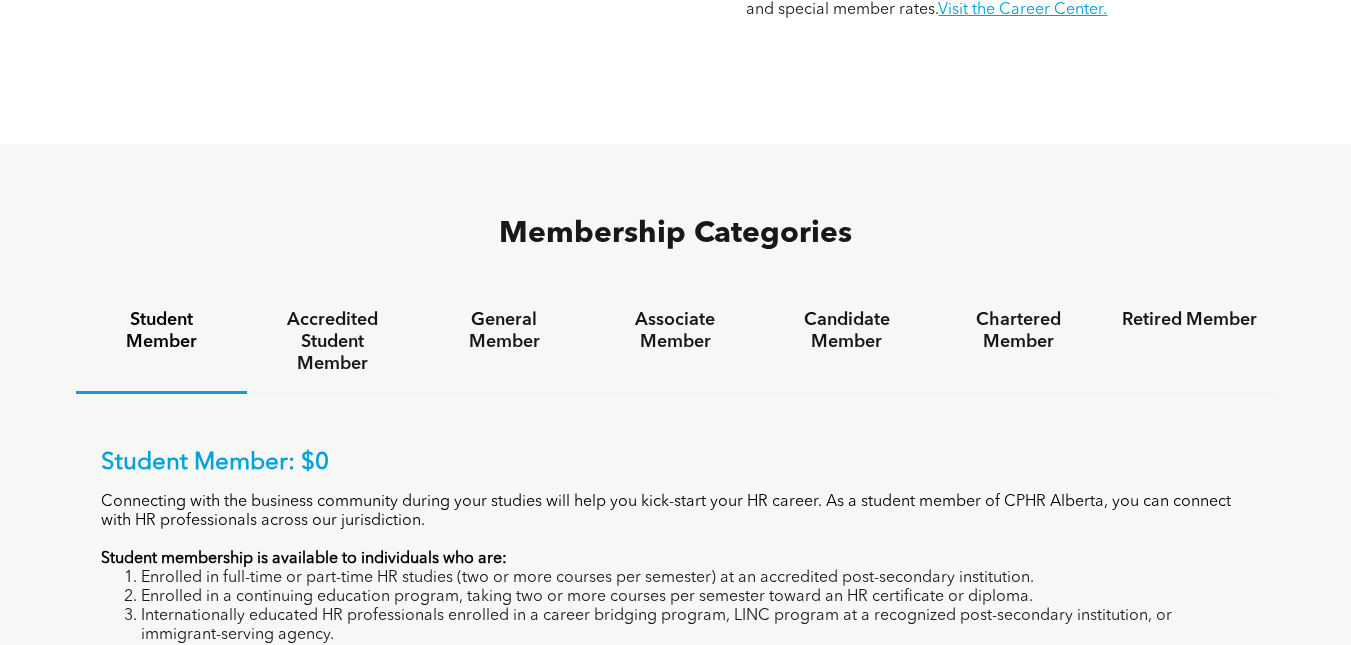 scroll, scrollTop: 1120, scrollLeft: 0, axis: vertical 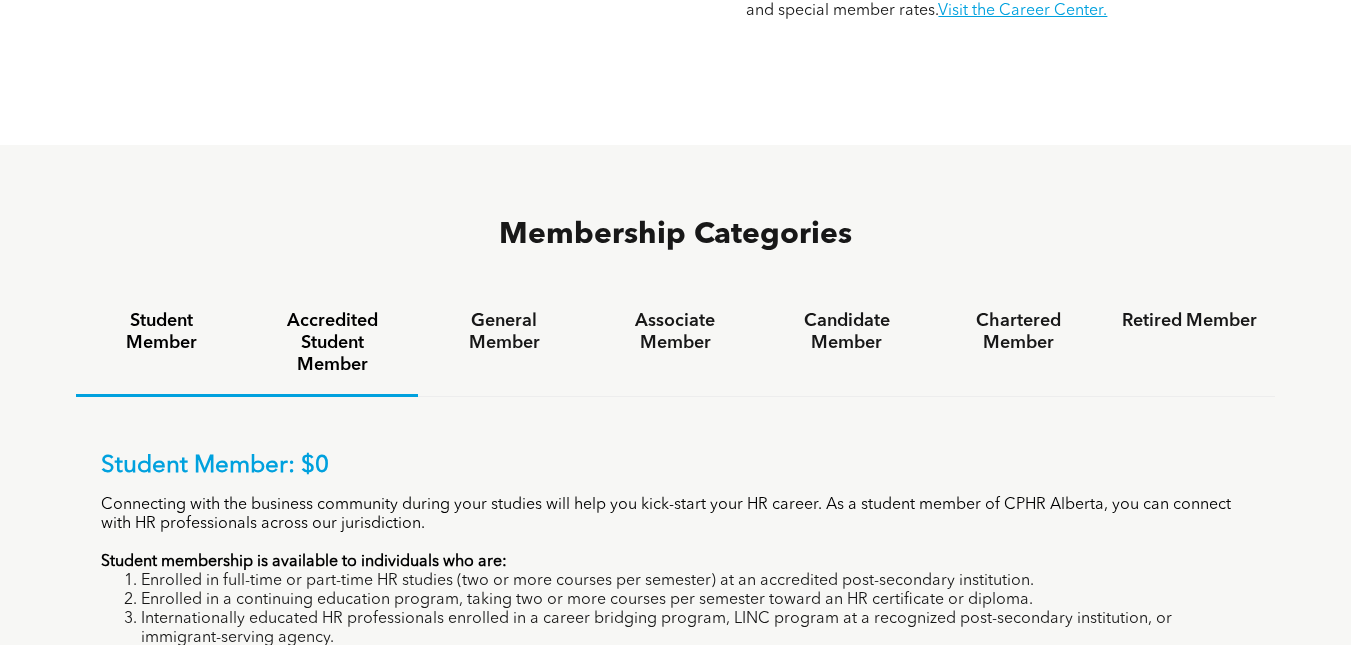 click on "Accredited Student Member" at bounding box center [332, 343] 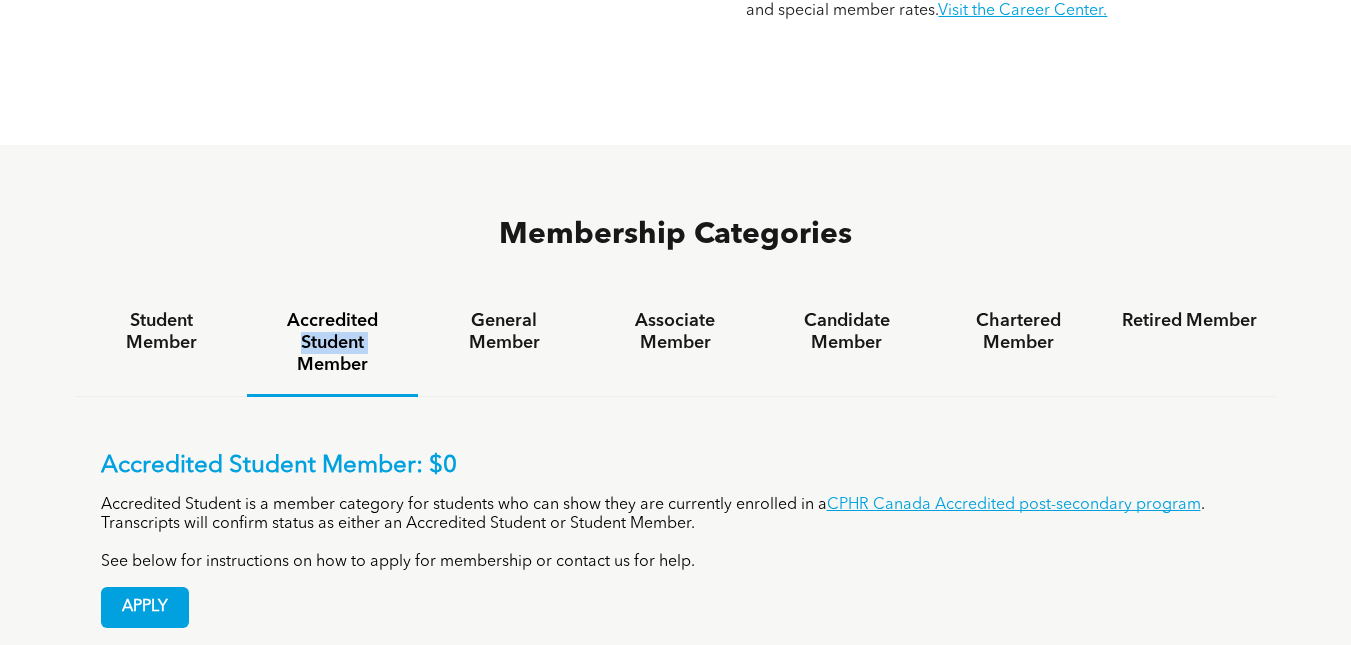 click on "Accredited Student Member" at bounding box center (332, 343) 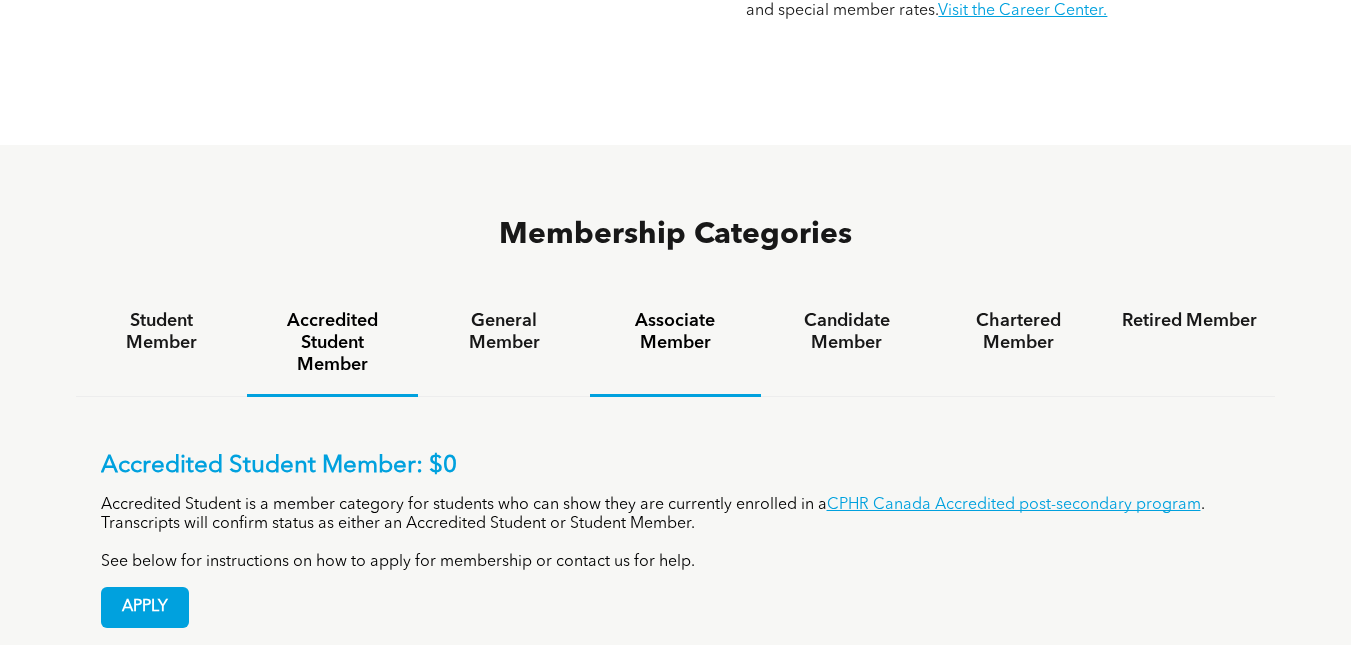 click on "Associate Member" at bounding box center [675, 332] 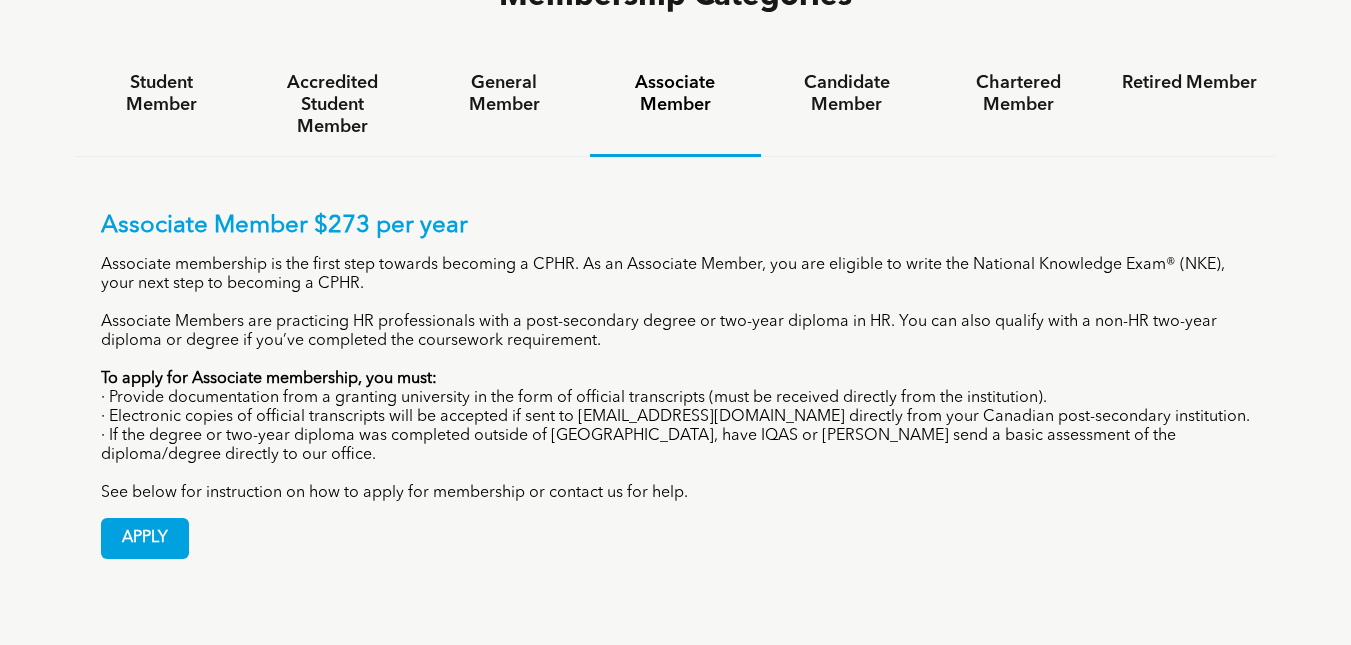 scroll, scrollTop: 1360, scrollLeft: 0, axis: vertical 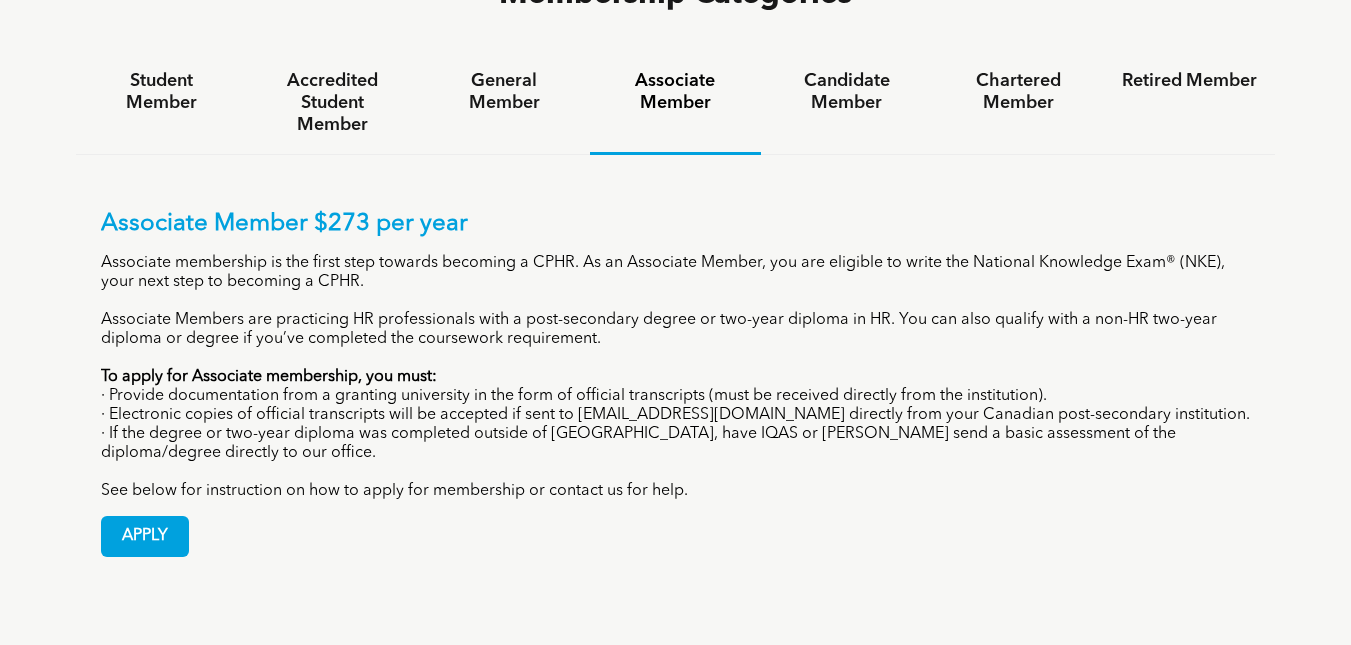 click on "Associate Members are practicing HR professionals with a post-secondary degree or two-year diploma in HR. You can also qualify with a non-HR two-year diploma or degree if you’ve completed the coursework requirement." at bounding box center [676, 330] 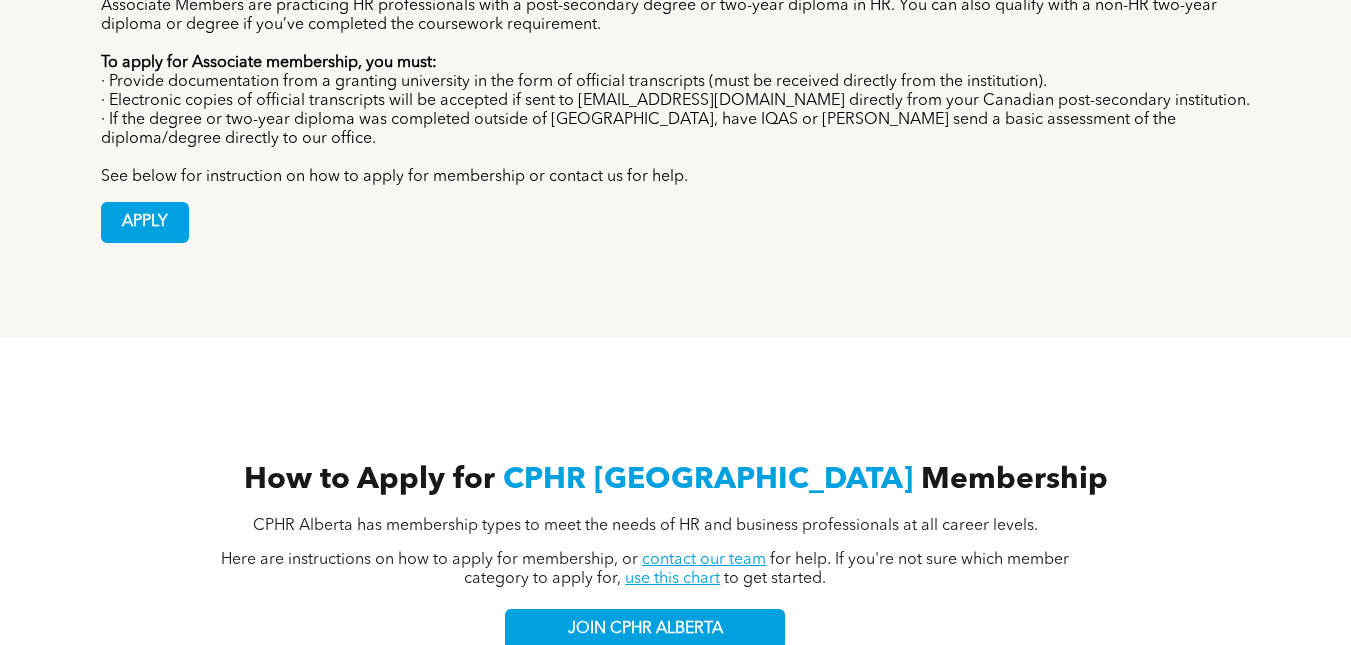scroll, scrollTop: 1880, scrollLeft: 0, axis: vertical 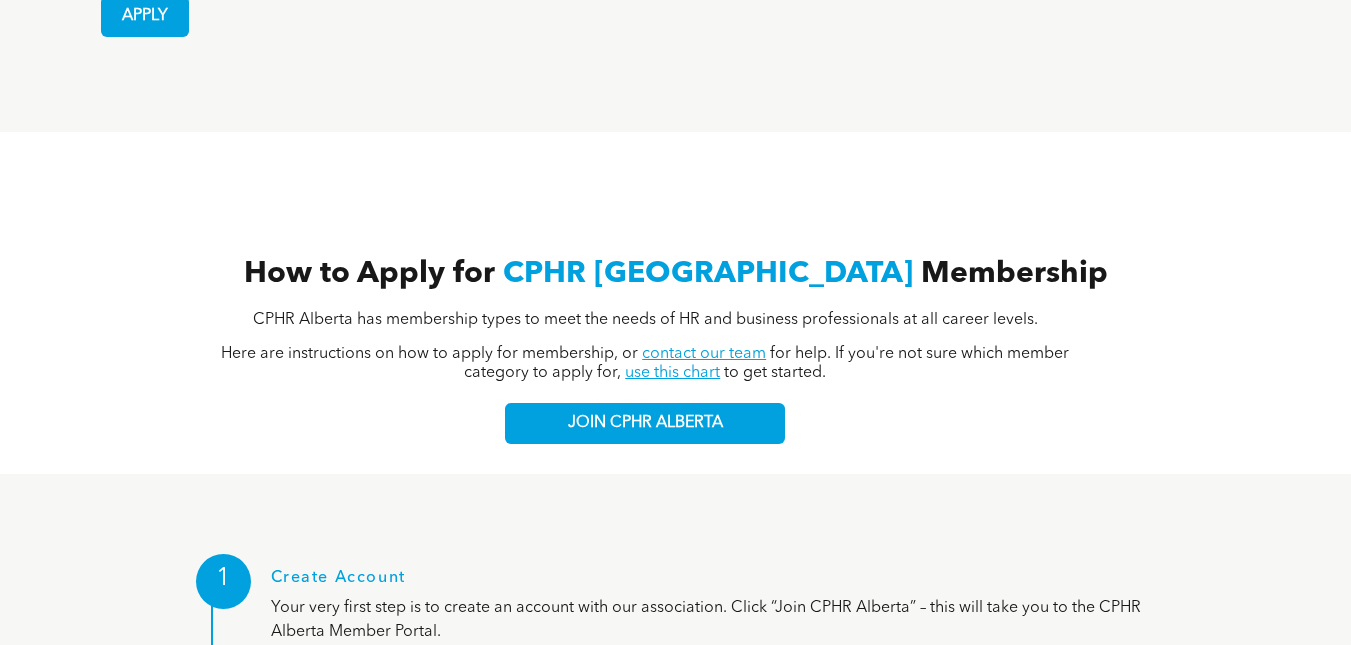 click on "contact our team" at bounding box center [704, 354] 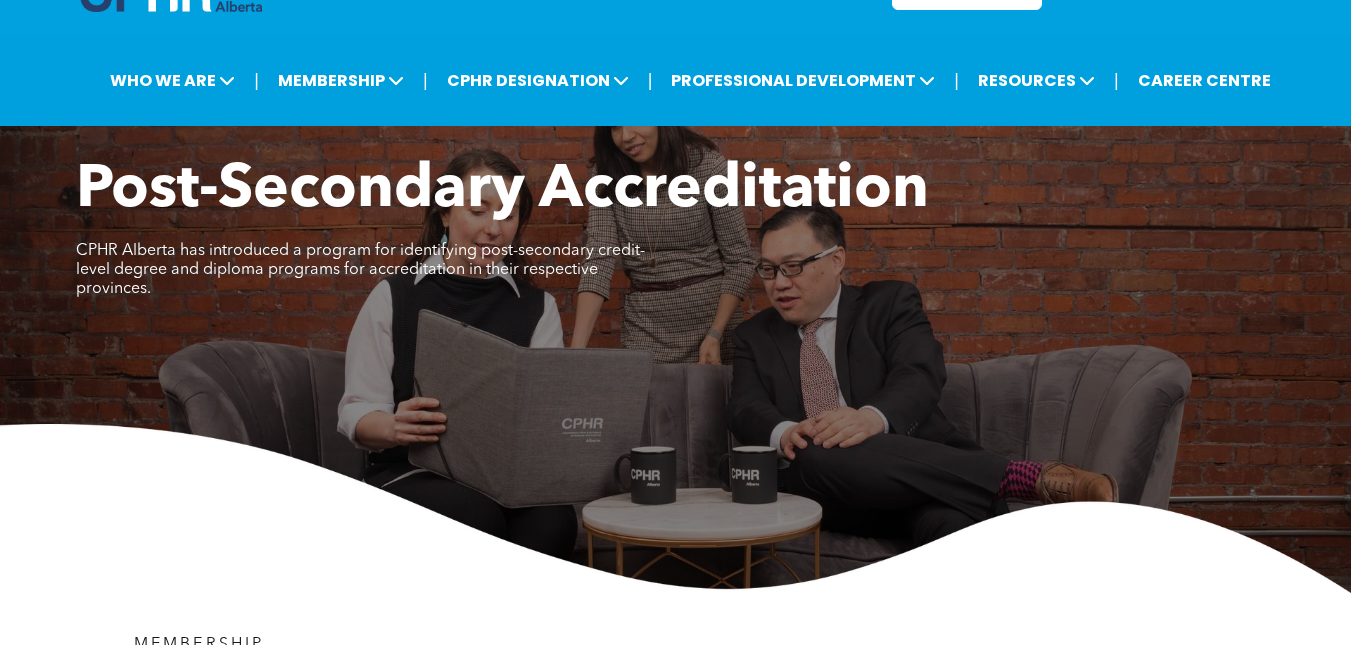 scroll, scrollTop: 0, scrollLeft: 0, axis: both 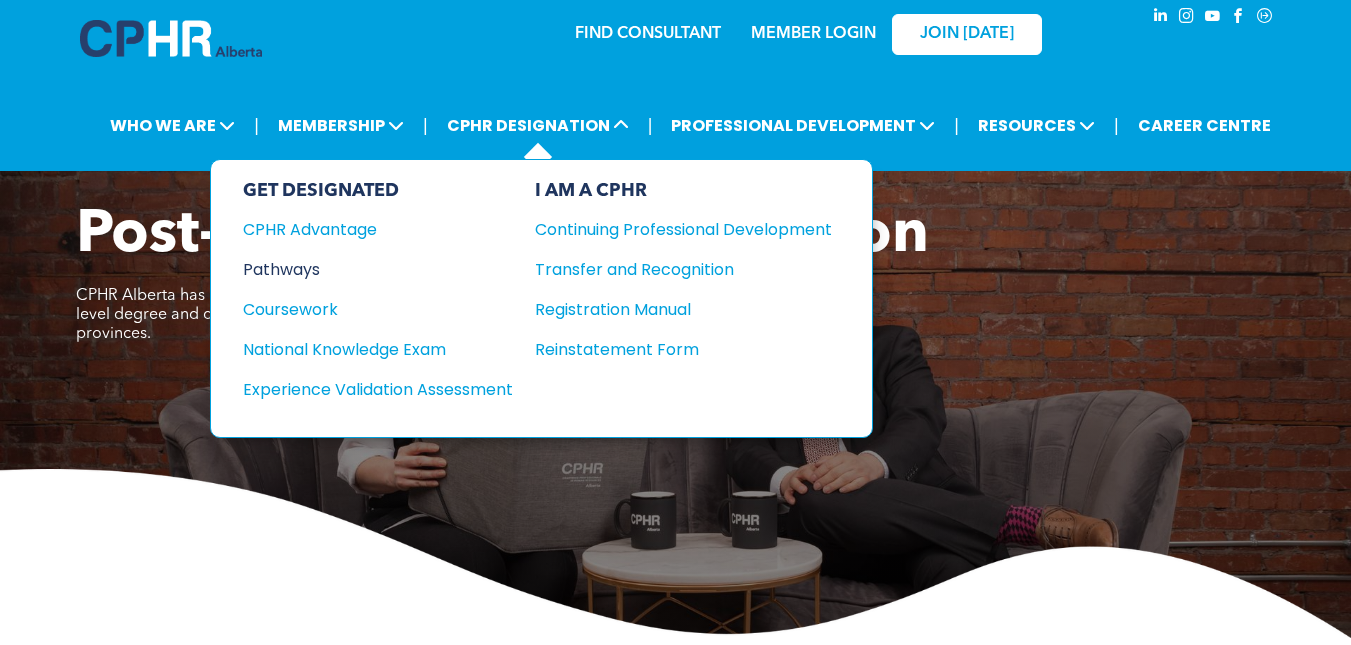 click on "Pathways" at bounding box center [364, 269] 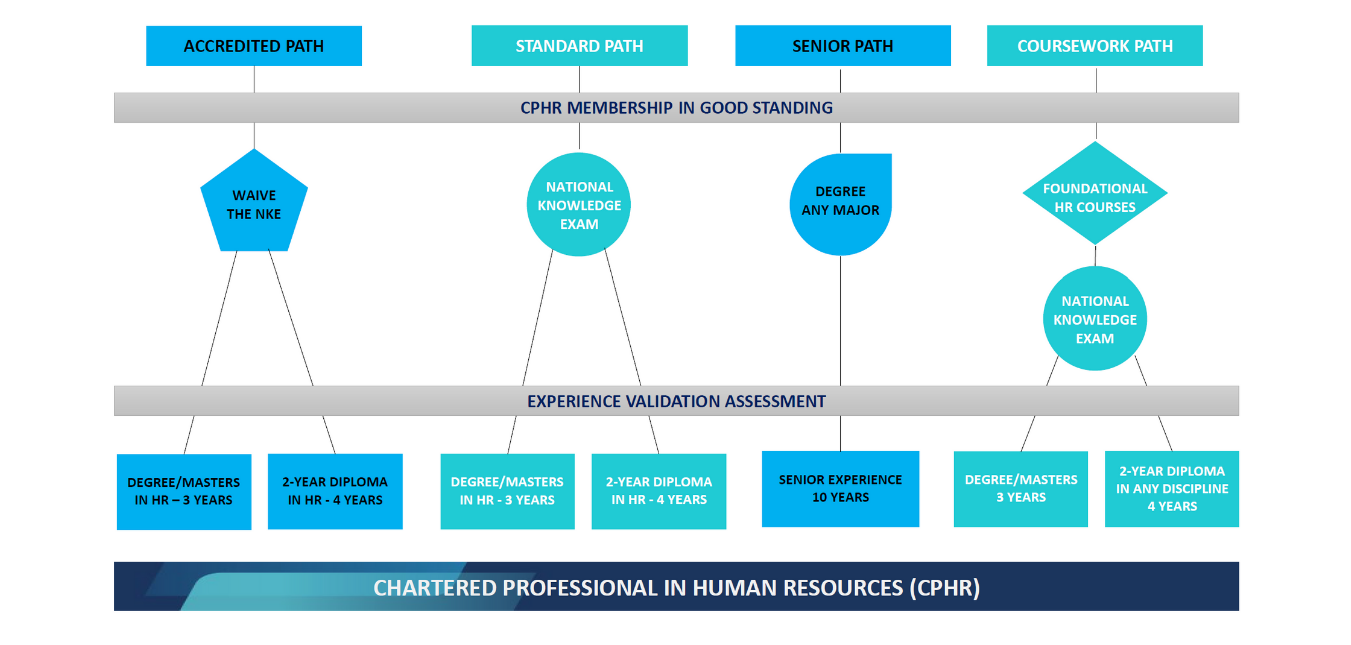 scroll, scrollTop: 1600, scrollLeft: 0, axis: vertical 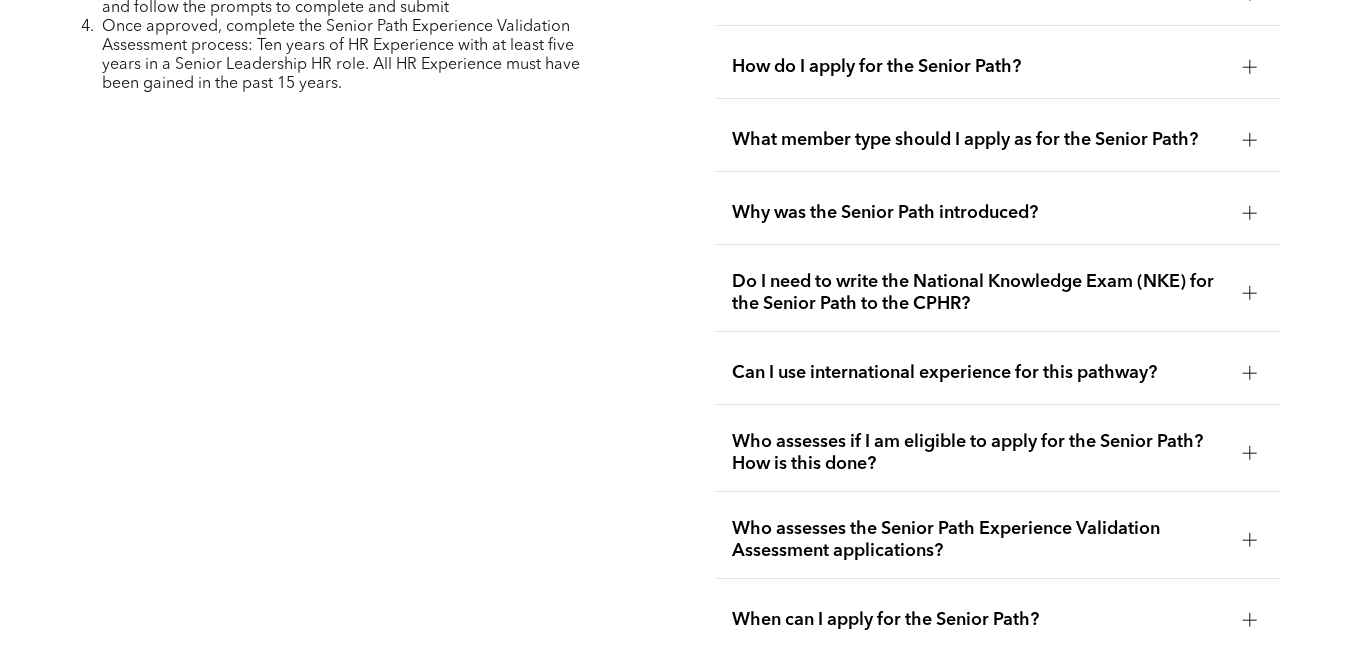click at bounding box center [1249, 453] 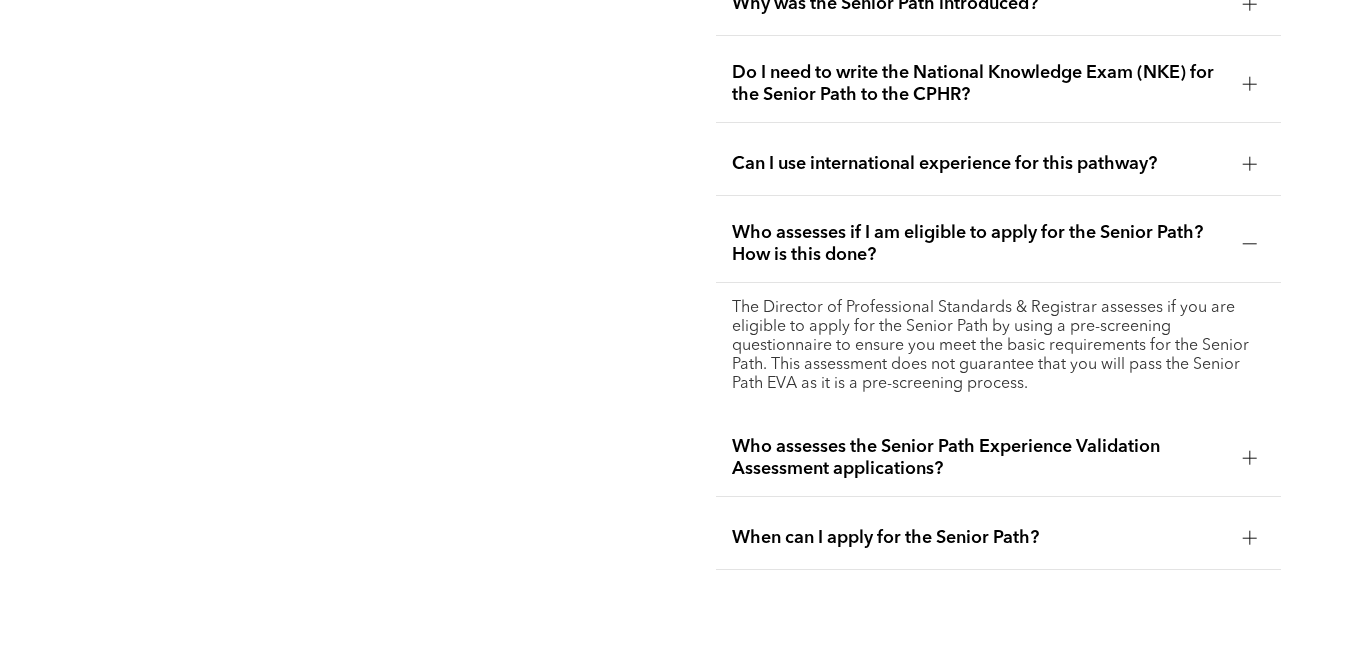 scroll, scrollTop: 5533, scrollLeft: 0, axis: vertical 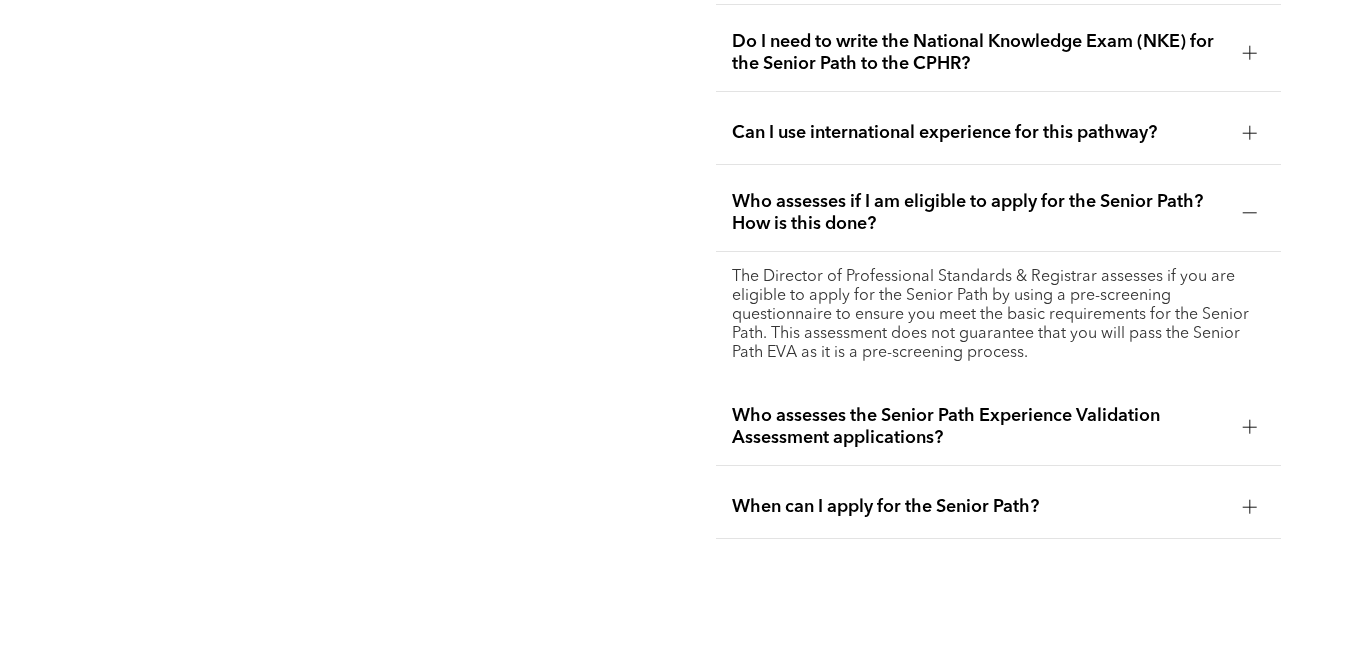 click at bounding box center (1249, 507) 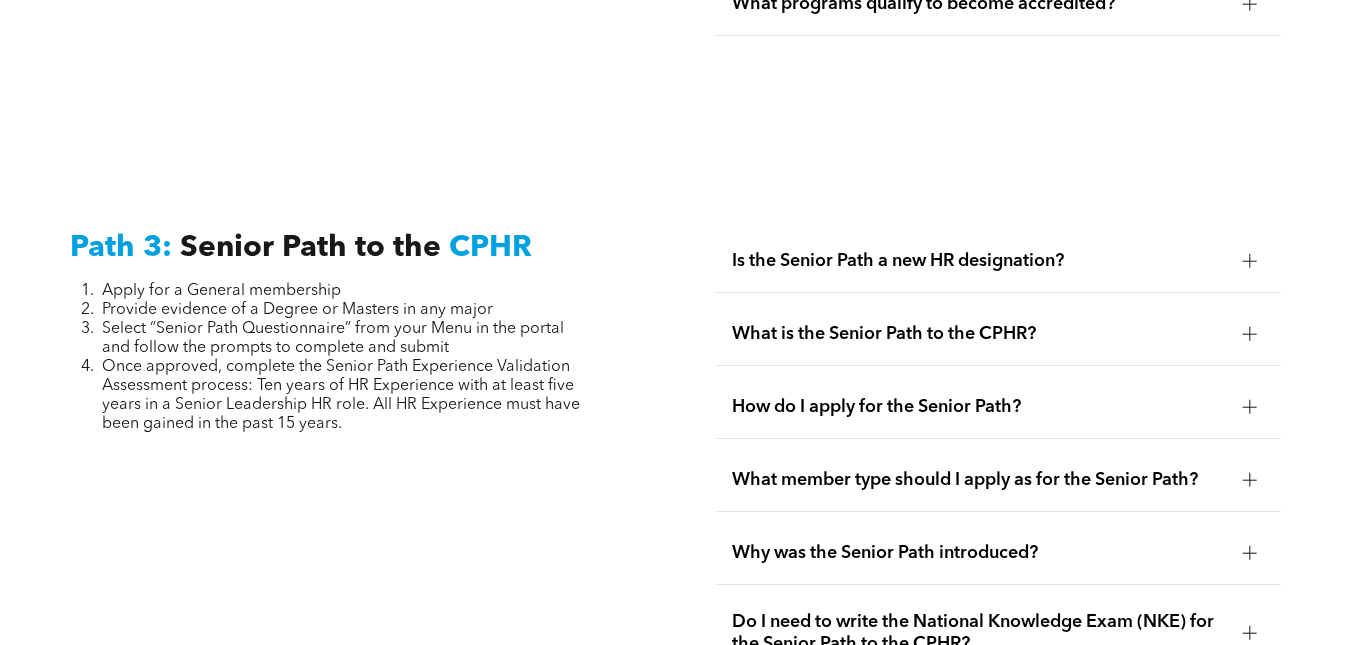 scroll, scrollTop: 4853, scrollLeft: 0, axis: vertical 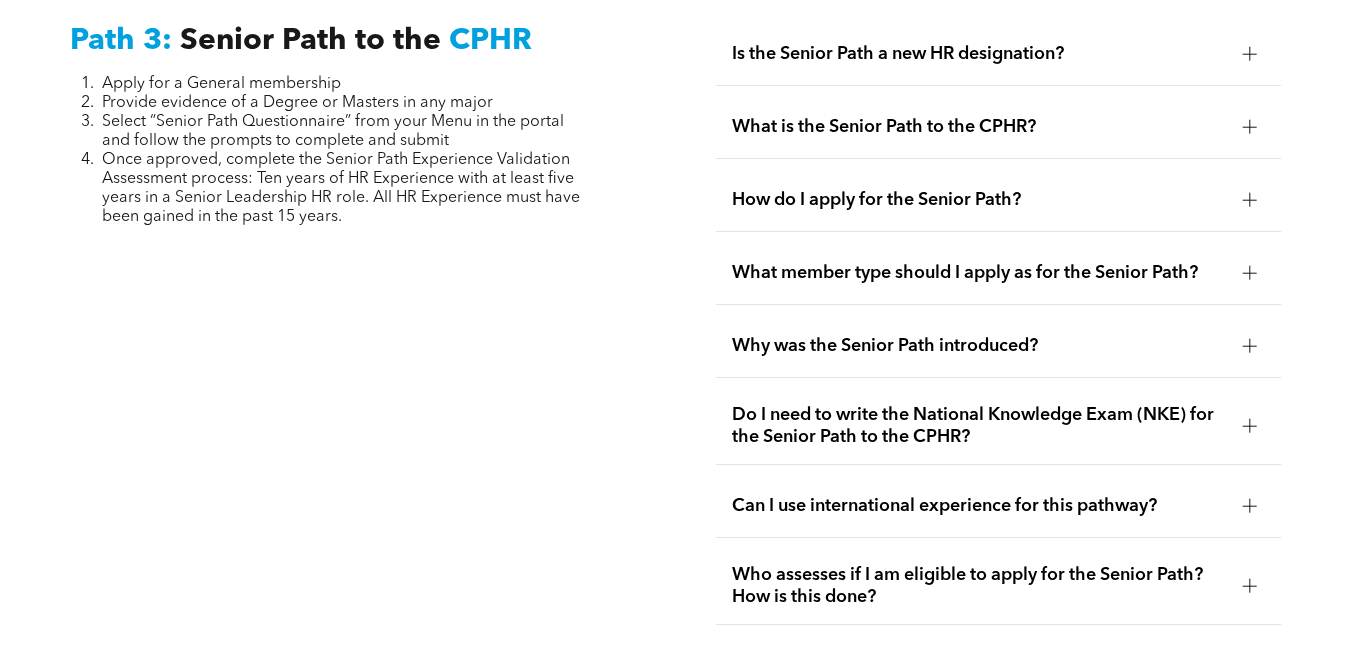 click at bounding box center [1250, 506] 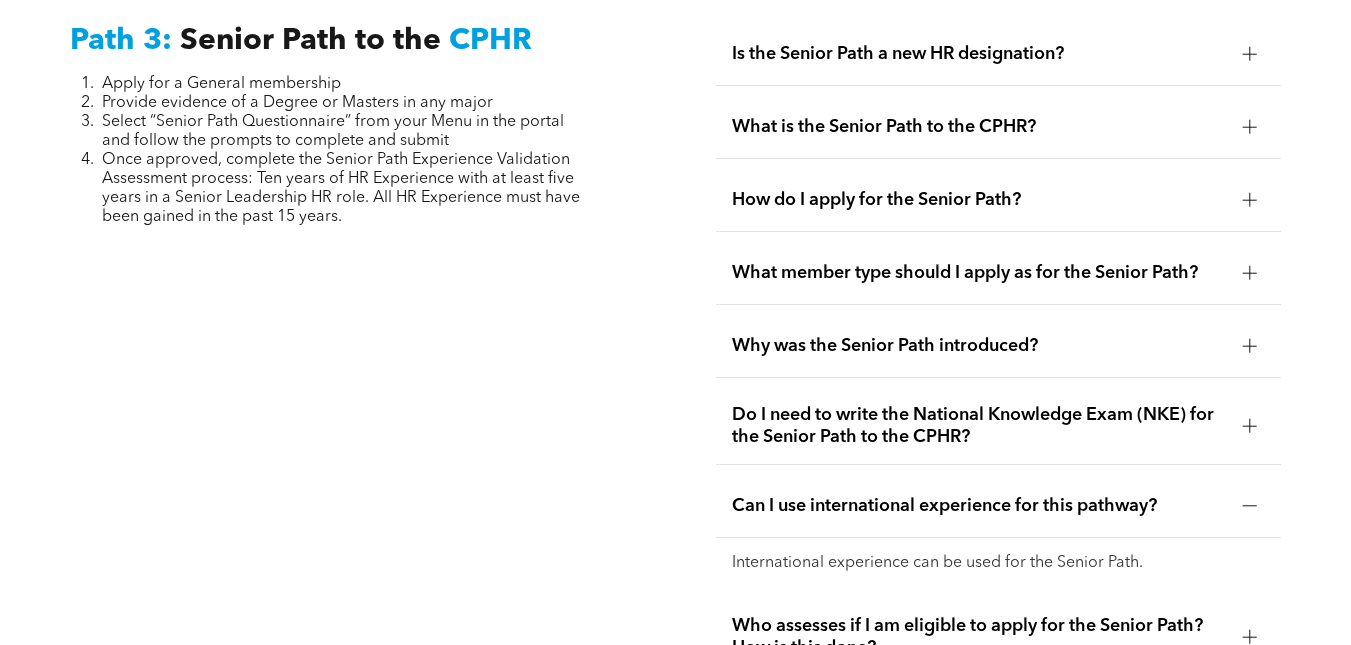 click at bounding box center (1250, 426) 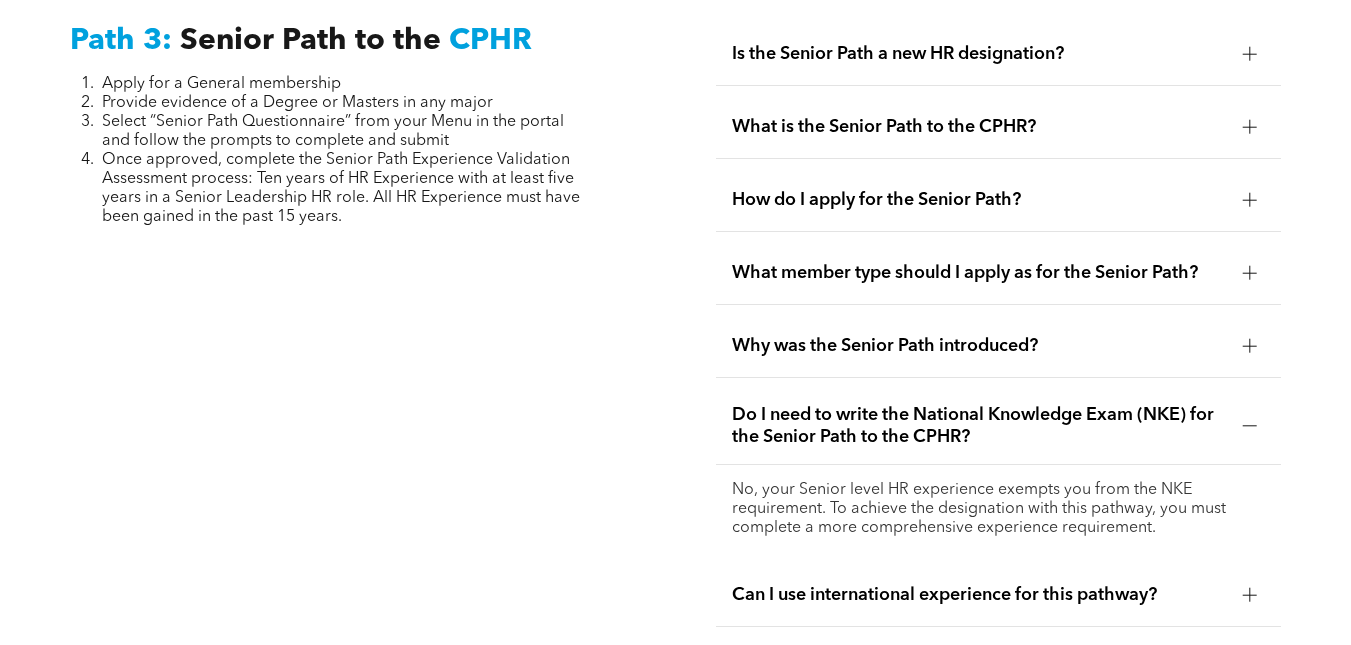 click on "Path 3:   Senior Path to the
CPHR
Apply for a General membership Provide evidence of a Degree or Masters in any major Select “Senior Path Questionnaire” from your Menu in the portal and follow the prompts to complete and submit Once approved, complete the Senior Path Experience Validation Assessment process: Ten years of HR Experience with at least five years in a Senior Leadership HR role. All HR Experience must have been gained in the past 15 years." at bounding box center [352, 448] 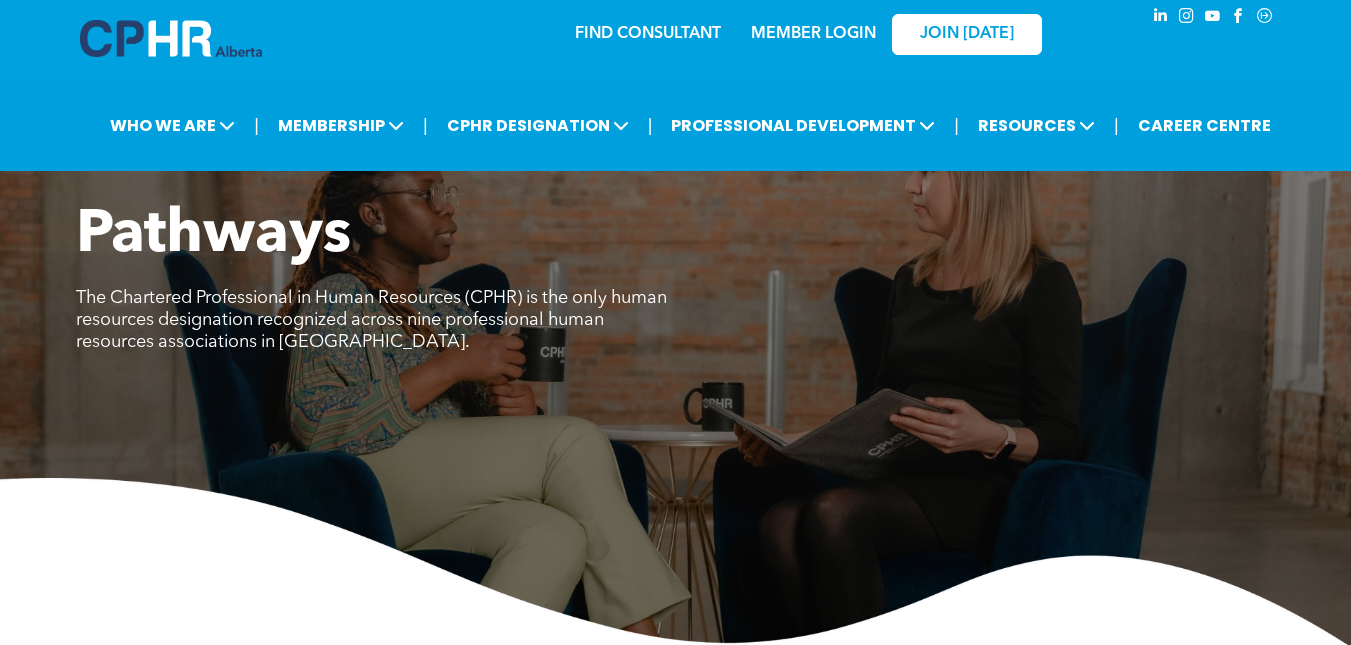 scroll, scrollTop: 4823, scrollLeft: 0, axis: vertical 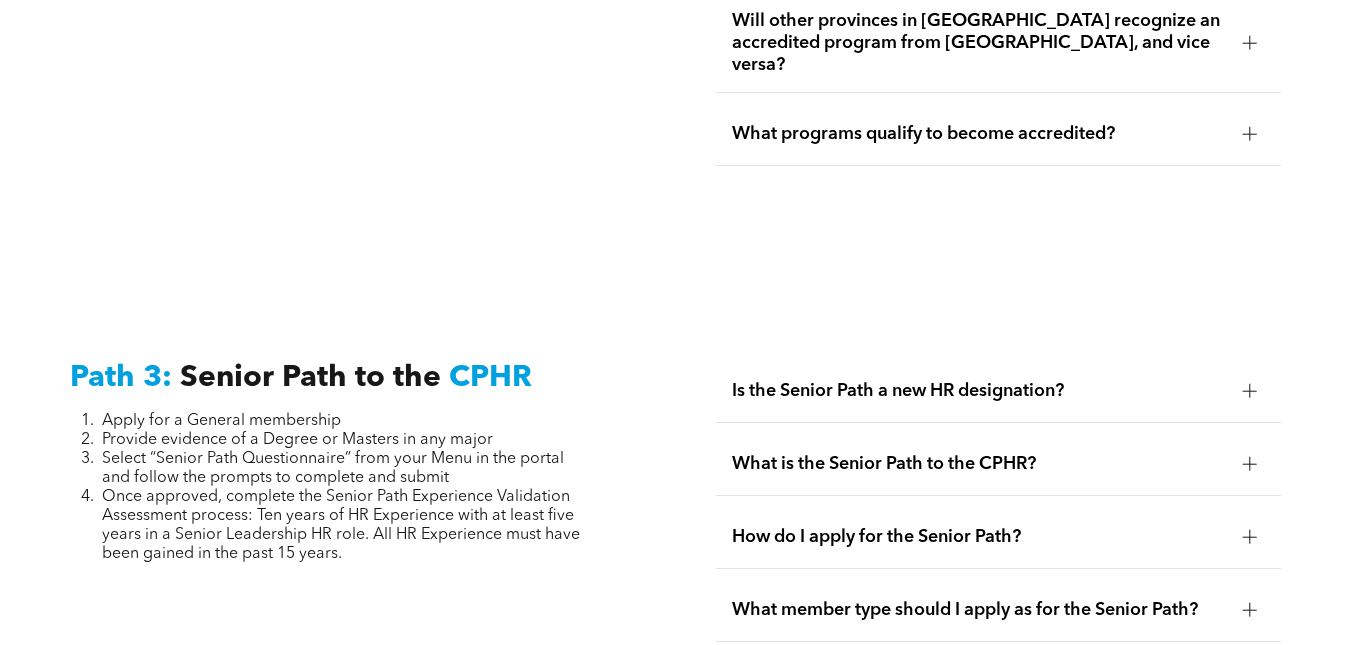 click on "What is the Senior Path to the CPHR?" at bounding box center [998, 464] 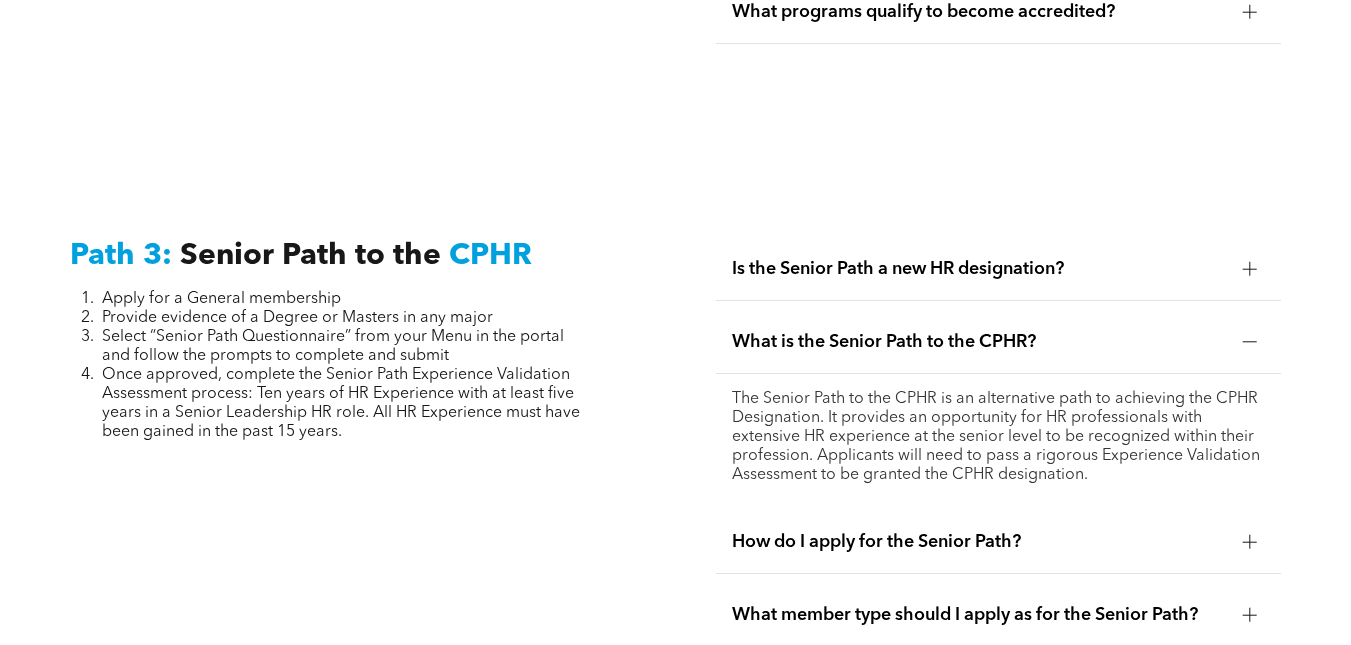 scroll, scrollTop: 4950, scrollLeft: 0, axis: vertical 